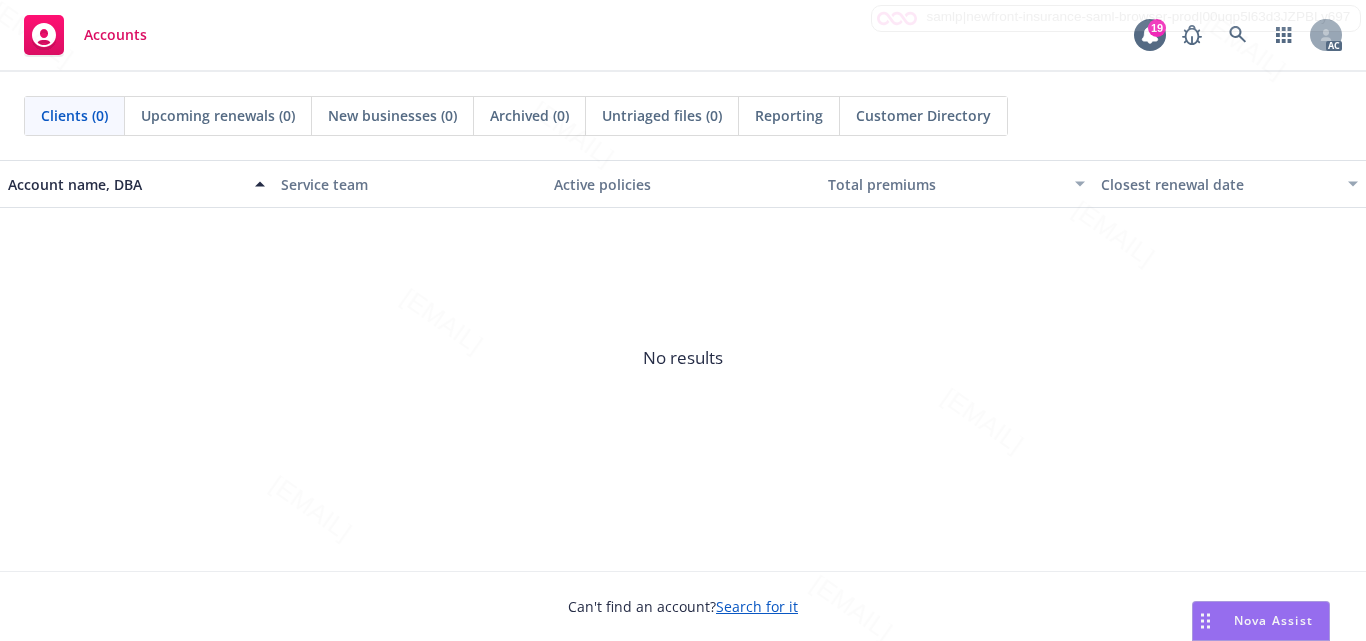 scroll, scrollTop: 0, scrollLeft: 0, axis: both 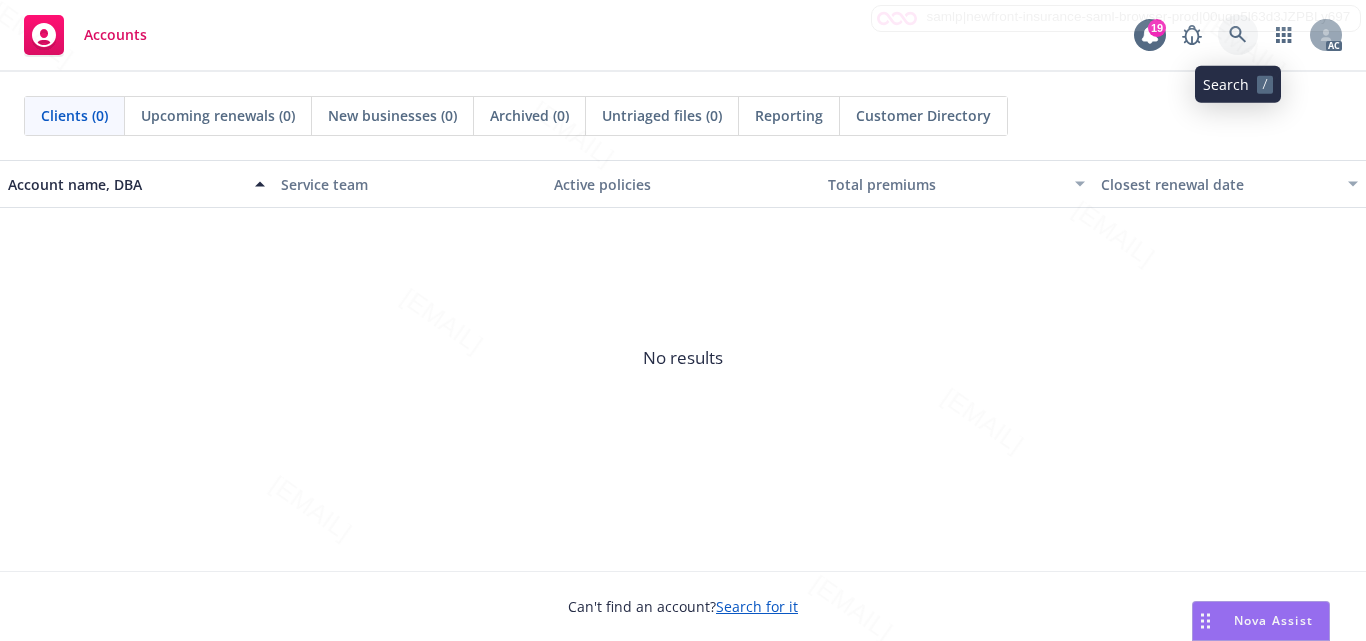 click 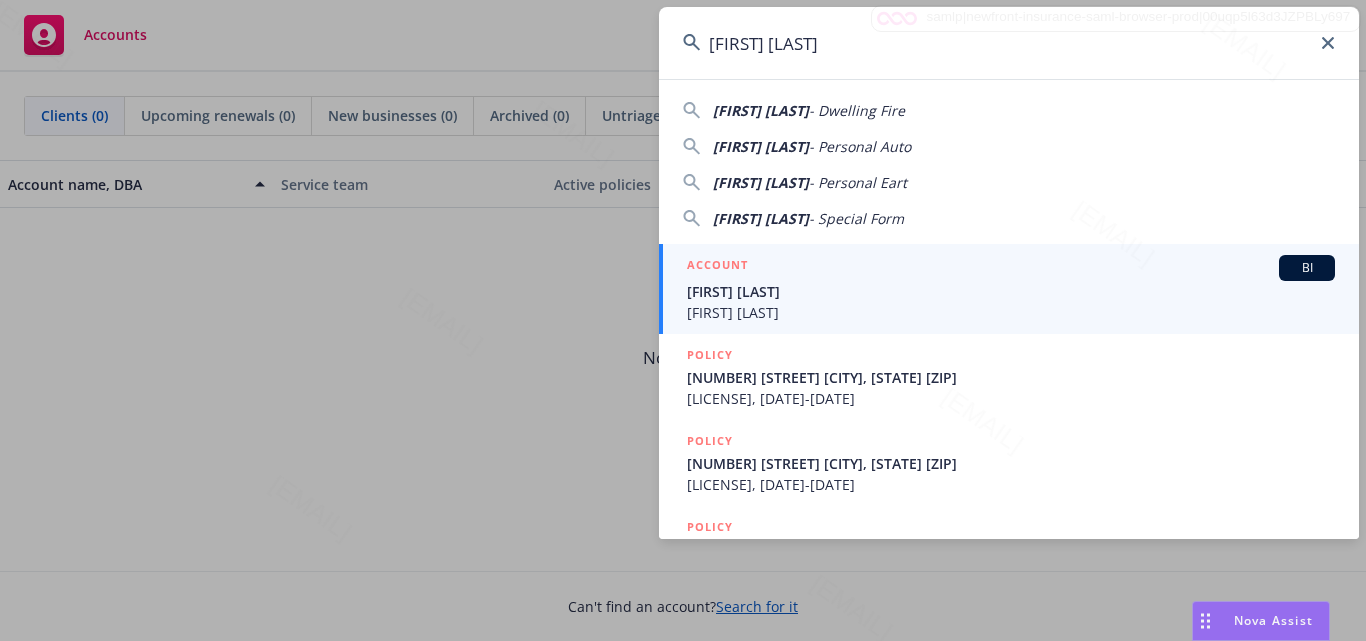 type on "[FIRST] [LAST]" 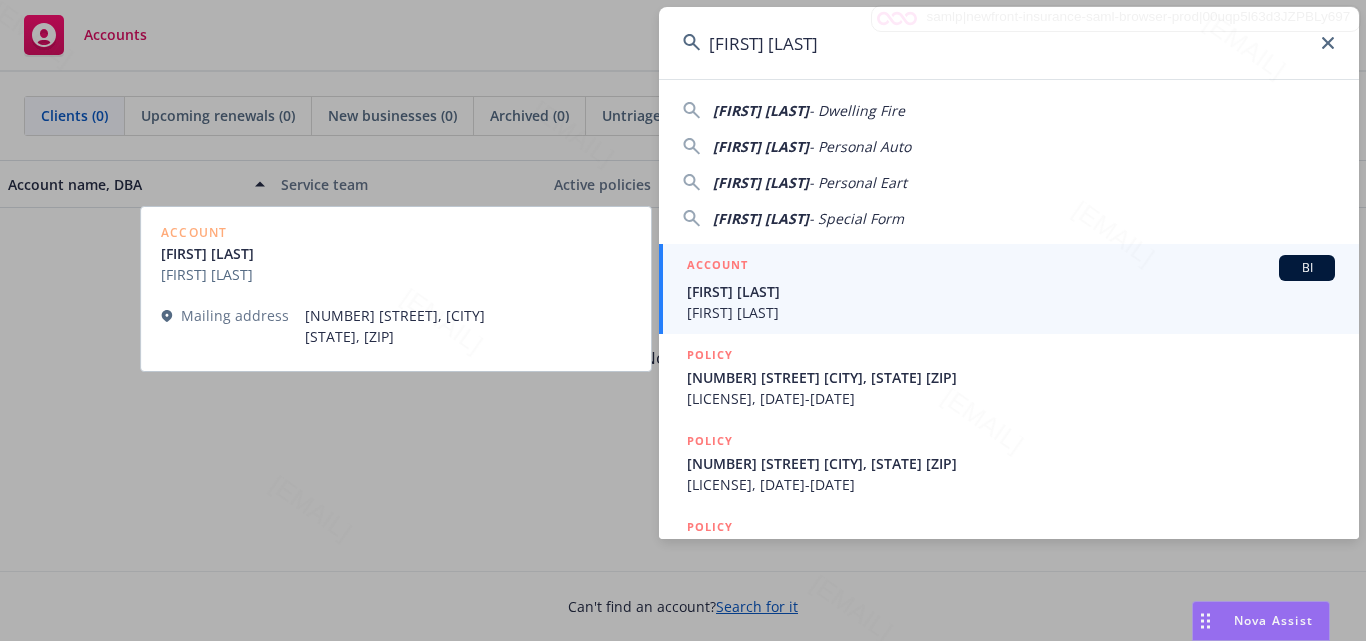 click on "[FIRST] [LAST]" at bounding box center (1011, 312) 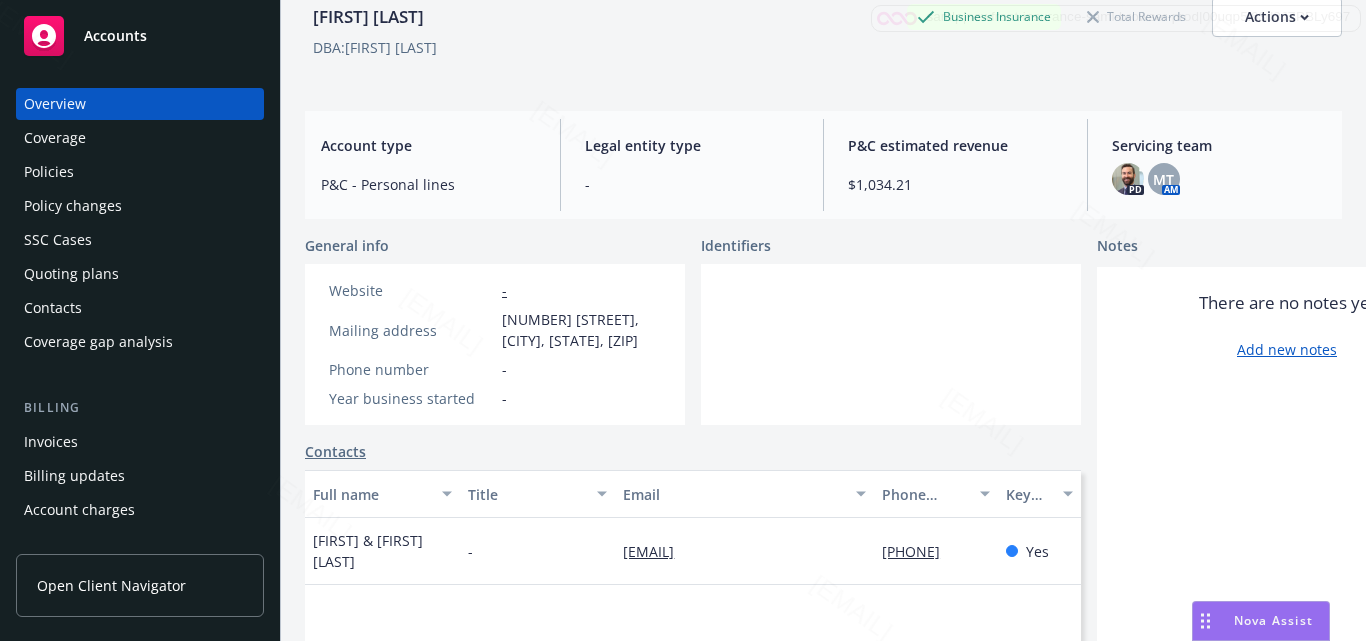 scroll, scrollTop: 200, scrollLeft: 0, axis: vertical 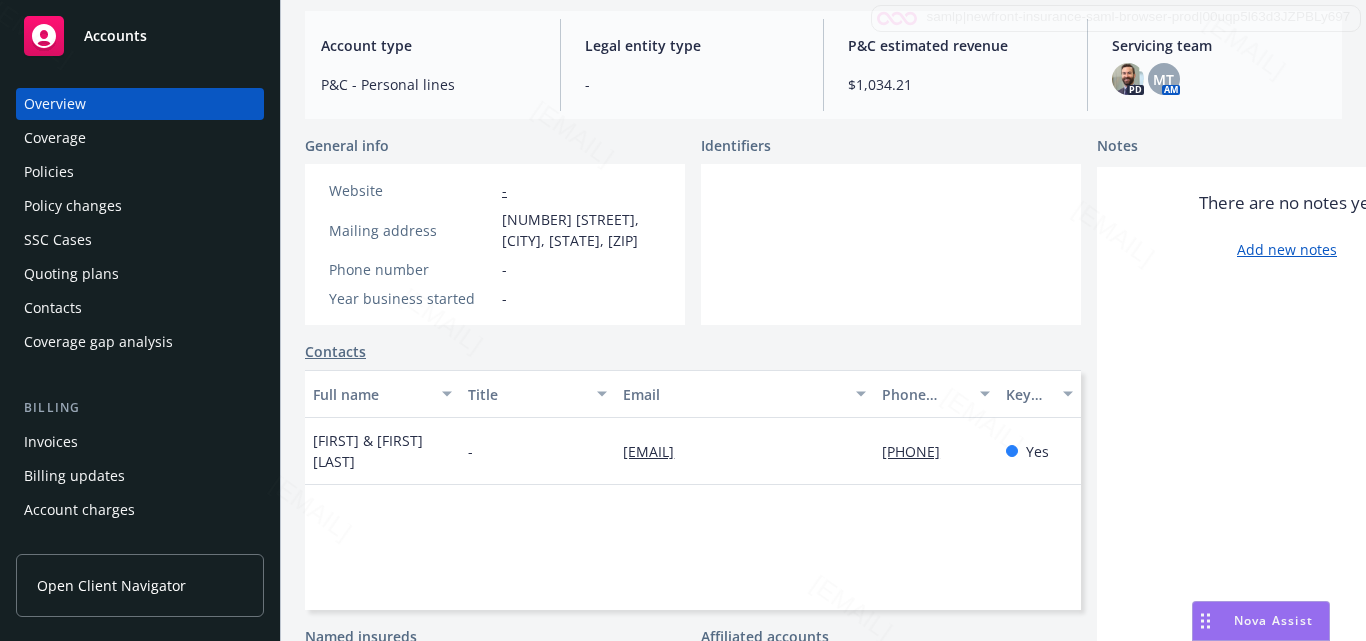 click at bounding box center [891, 244] 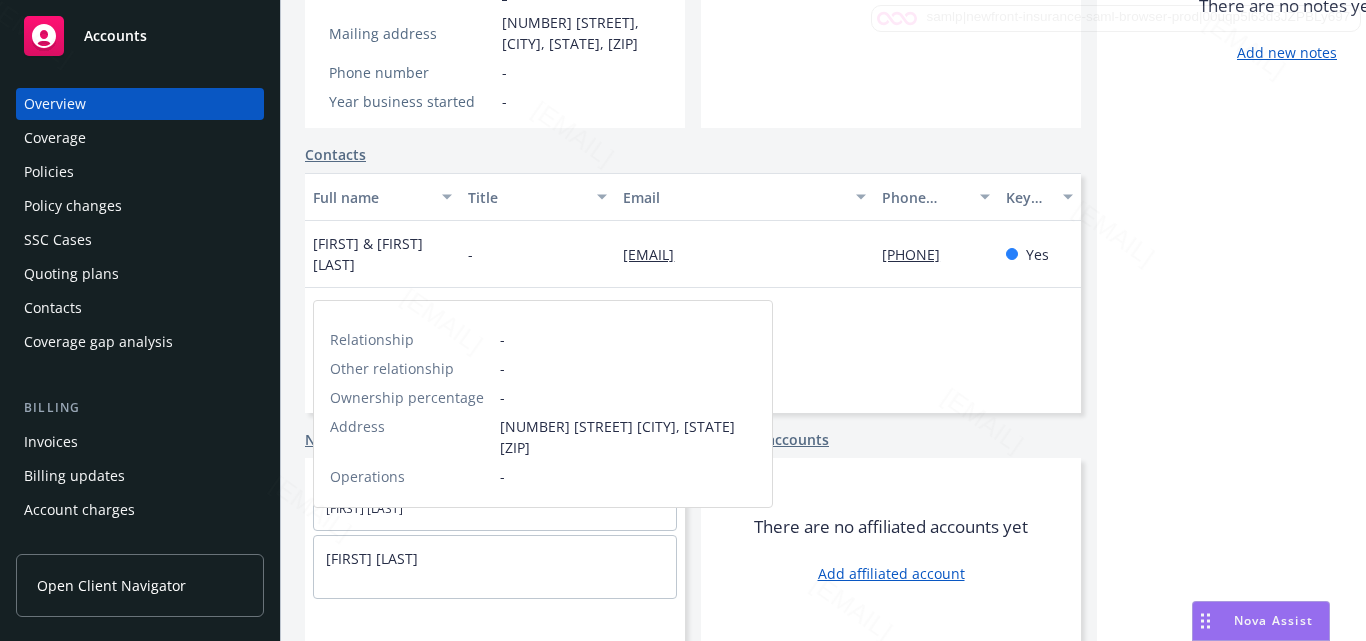 scroll, scrollTop: 0, scrollLeft: 0, axis: both 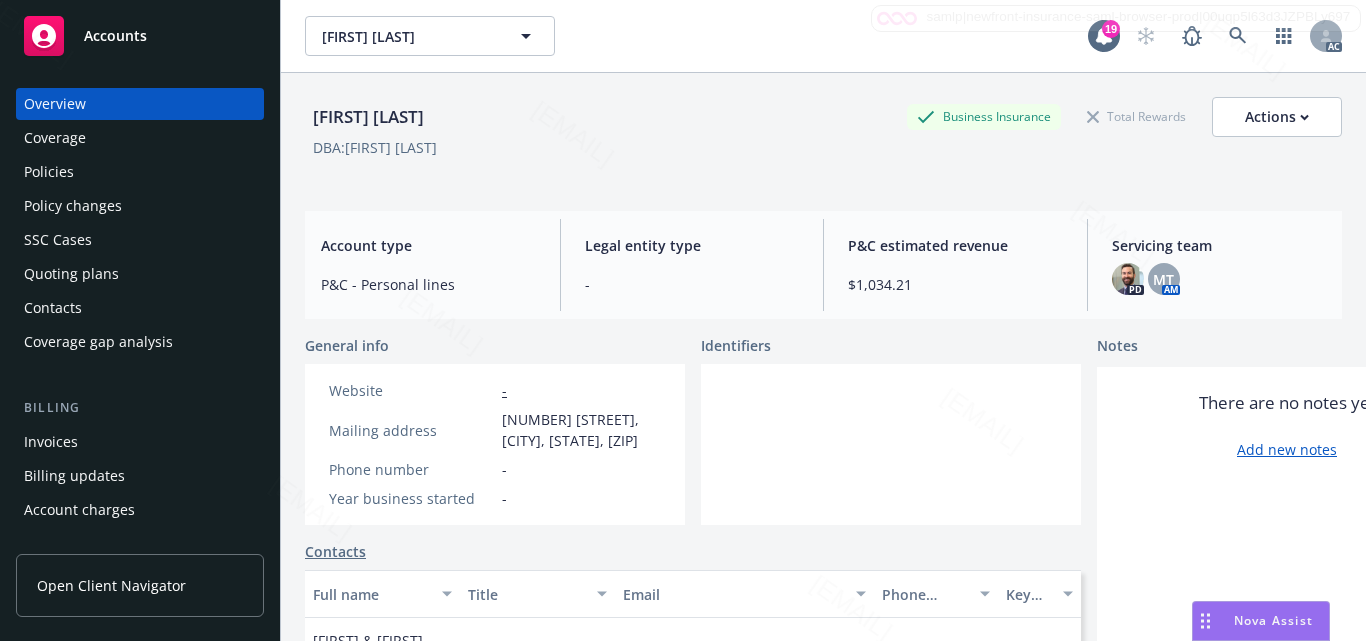 click on "Coverage" at bounding box center [140, 138] 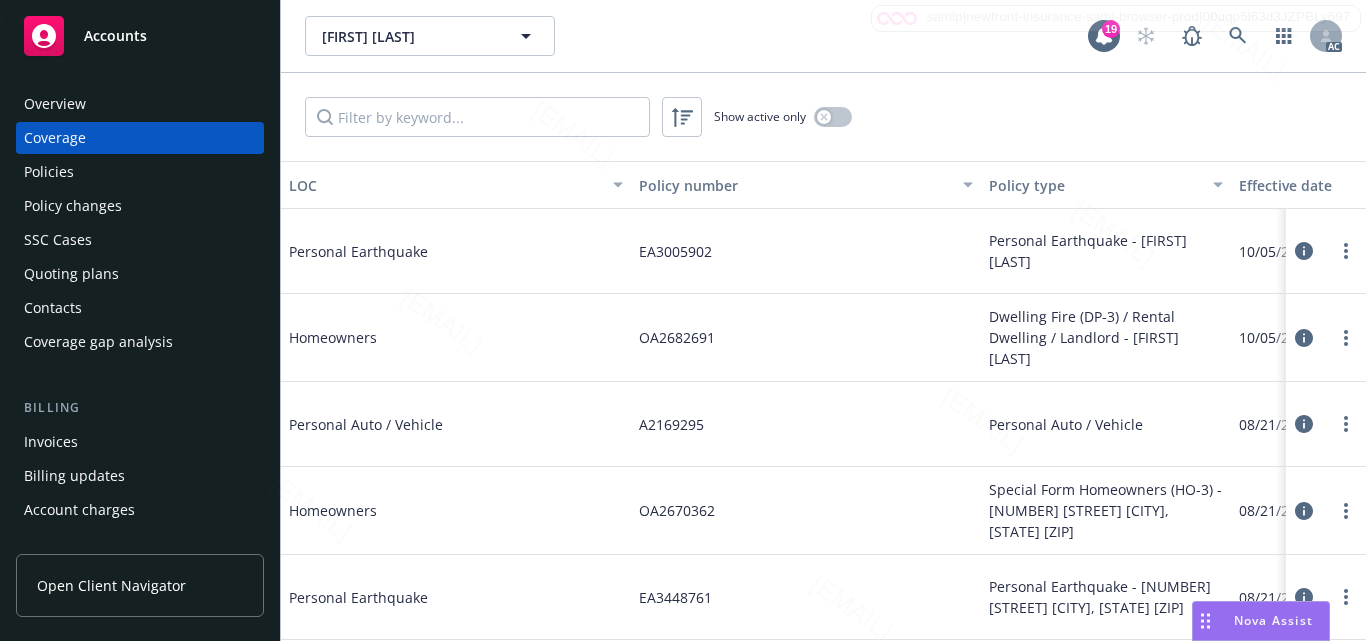 click on "Policies" at bounding box center [140, 172] 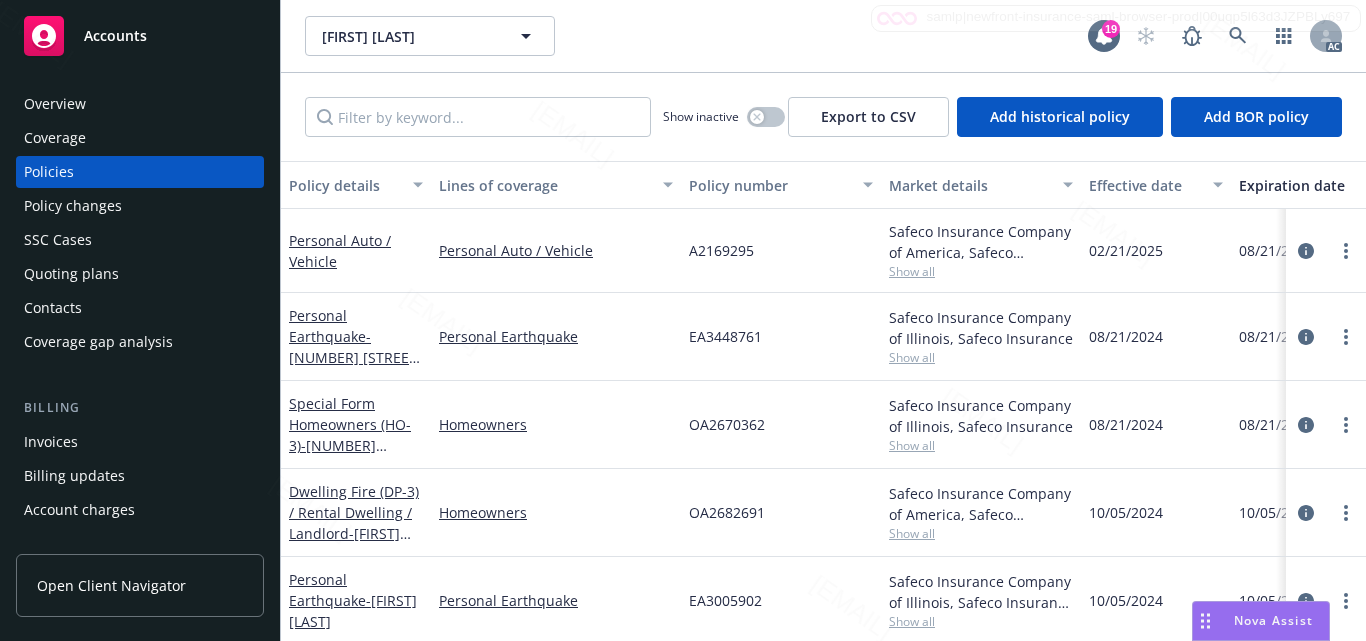 click on "EA3448761" at bounding box center [781, 337] 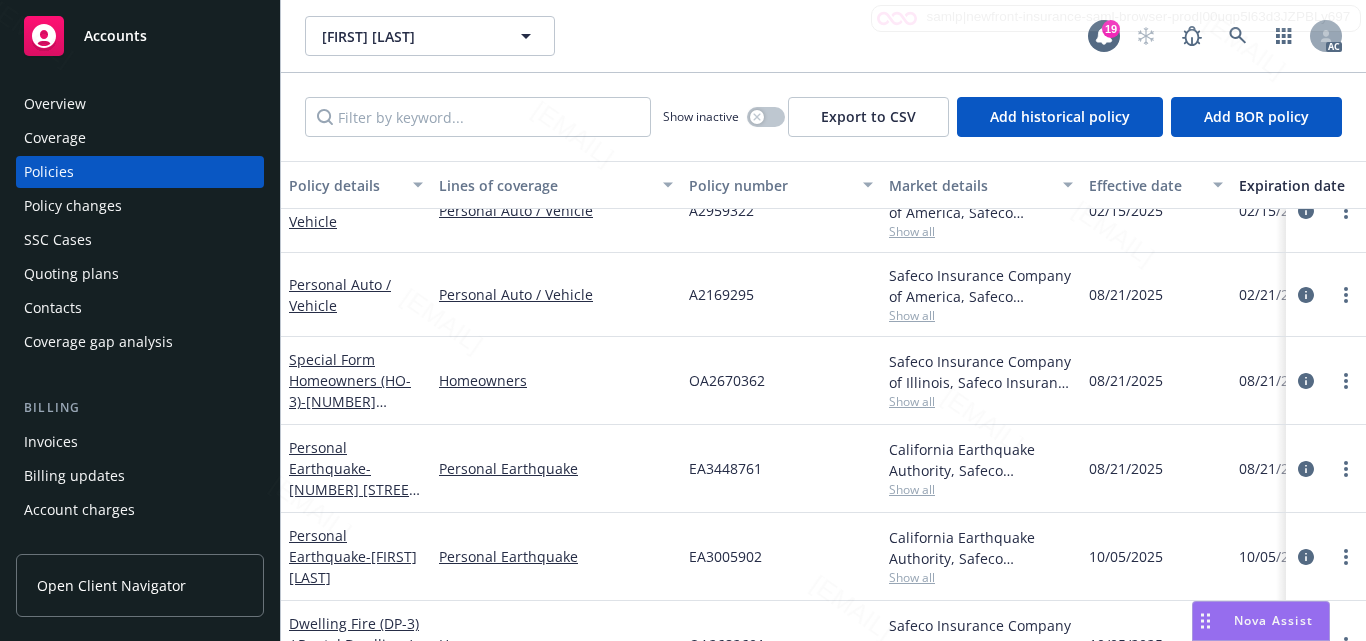 scroll, scrollTop: 663, scrollLeft: 0, axis: vertical 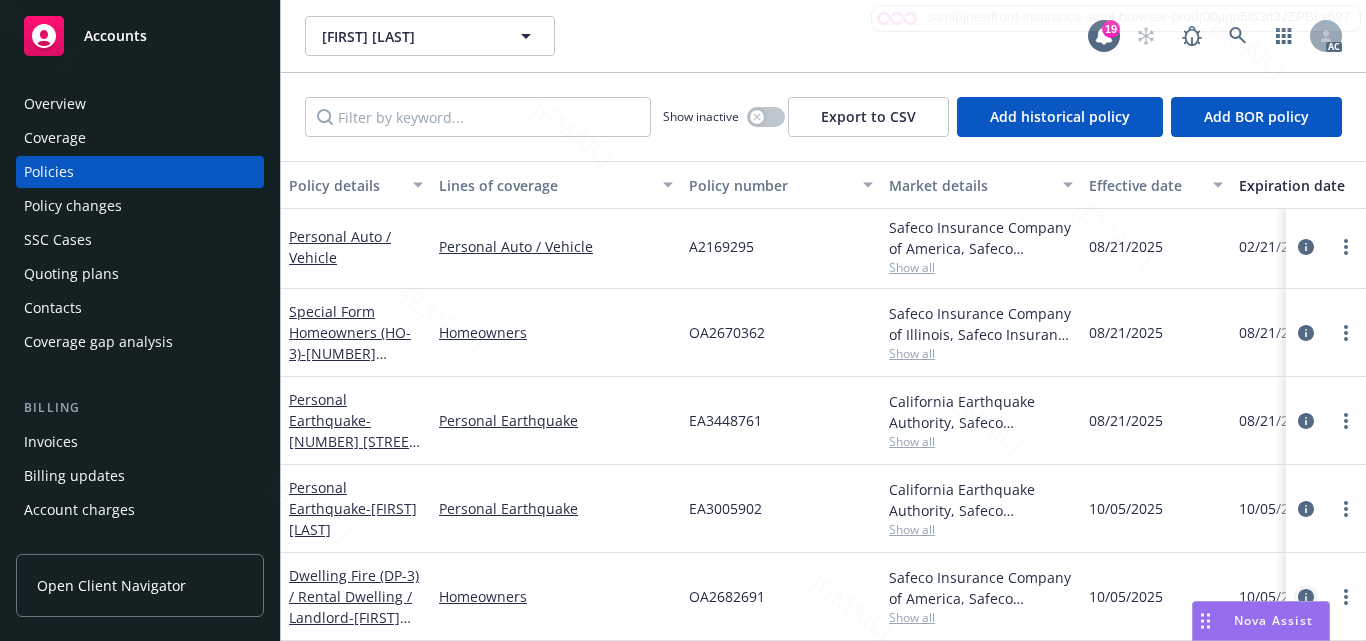 click 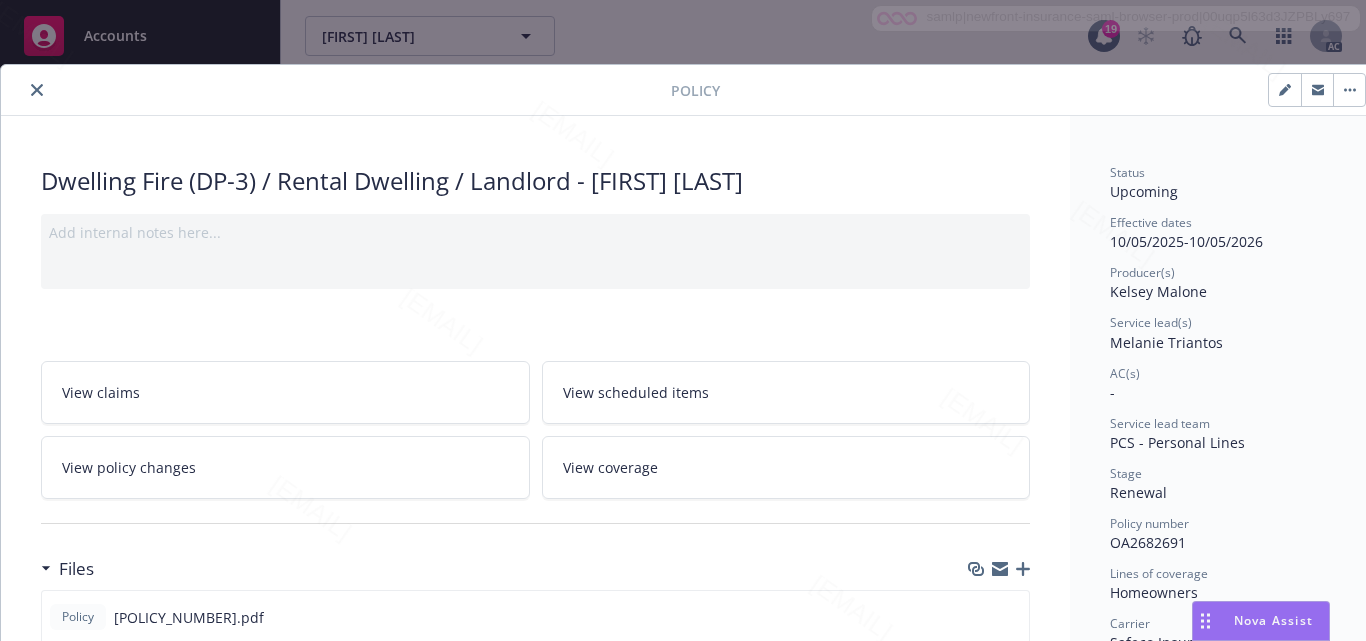 click on "Service lead(s)" at bounding box center [1222, 322] 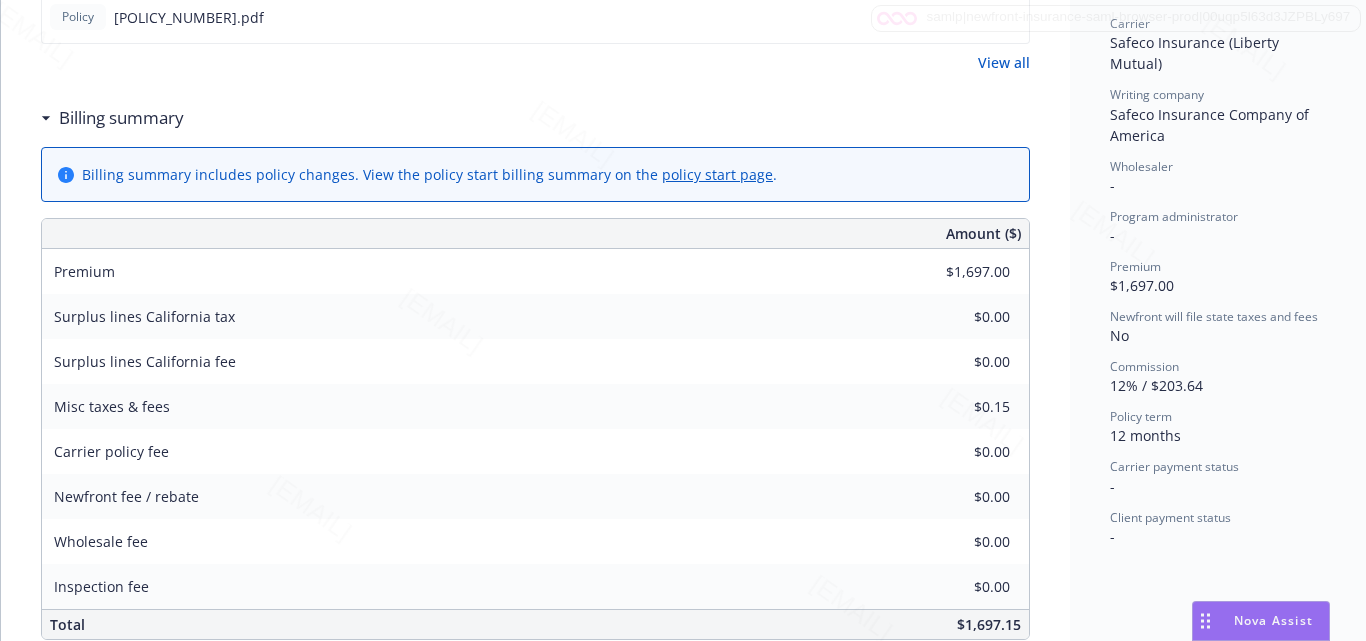 scroll, scrollTop: 700, scrollLeft: 0, axis: vertical 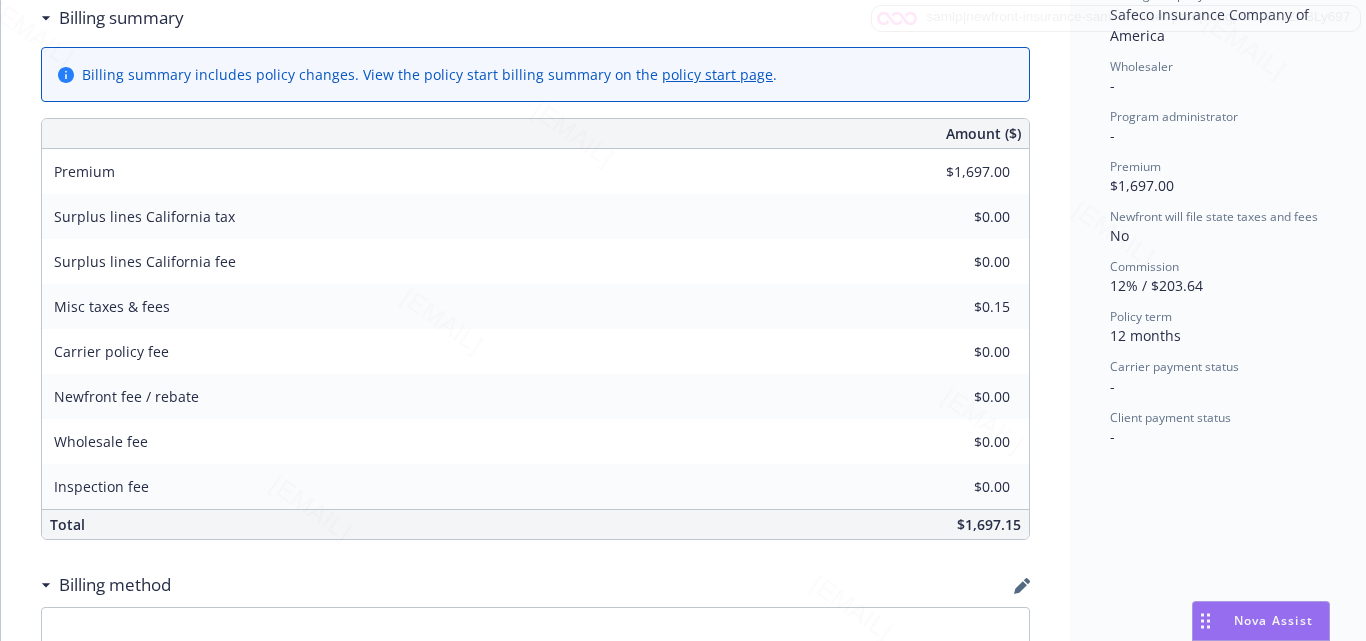click on "Status Upcoming Effective dates [DATE] - [DATE] Producer(s) [NAME] Service lead(s) [NAME] AC(s) - Service lead team PCS - Personal Lines Stage Renewal Policy number [POLICY_NUMBER] Lines of coverage Homeowners Carrier Safeco Insurance (Liberty Mutual) Writing company Safeco Insurance Company of America Wholesaler - Program administrator - Premium $[AMOUNT] Newfront will file state taxes and fees No Commission [PERCENTAGE] / $[AMOUNT] Policy term 12 months Carrier payment status - Client payment status -" at bounding box center [1222, 272] 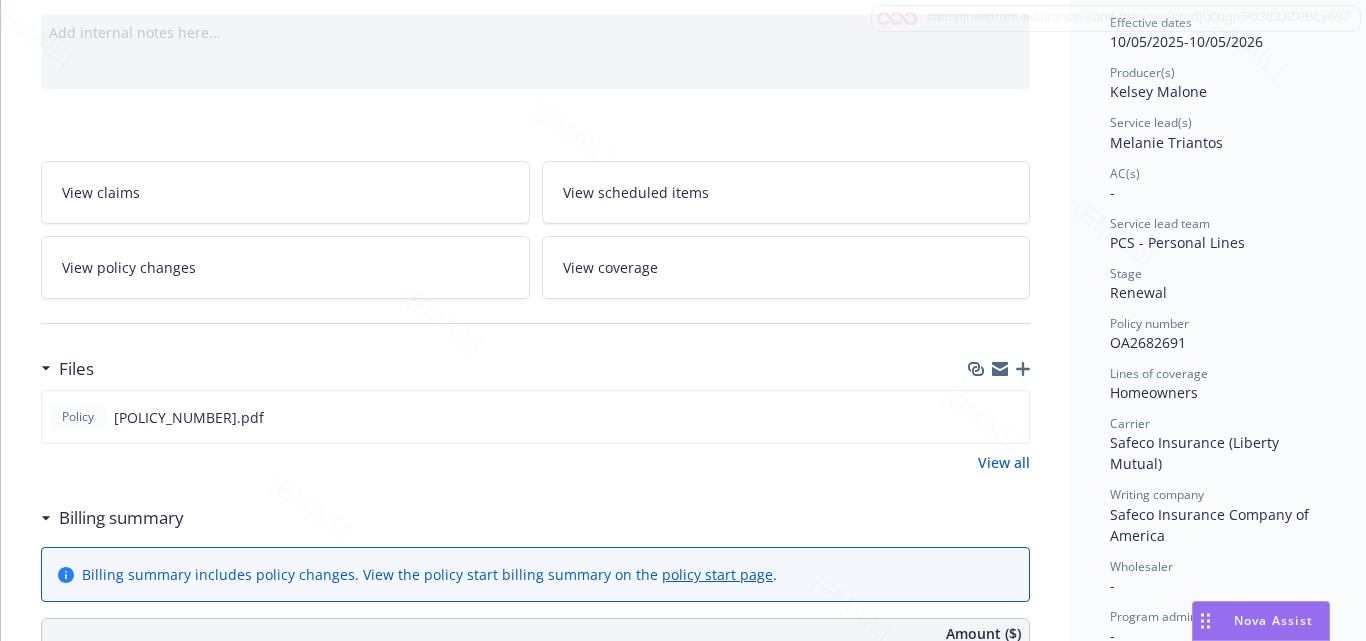 scroll, scrollTop: 0, scrollLeft: 0, axis: both 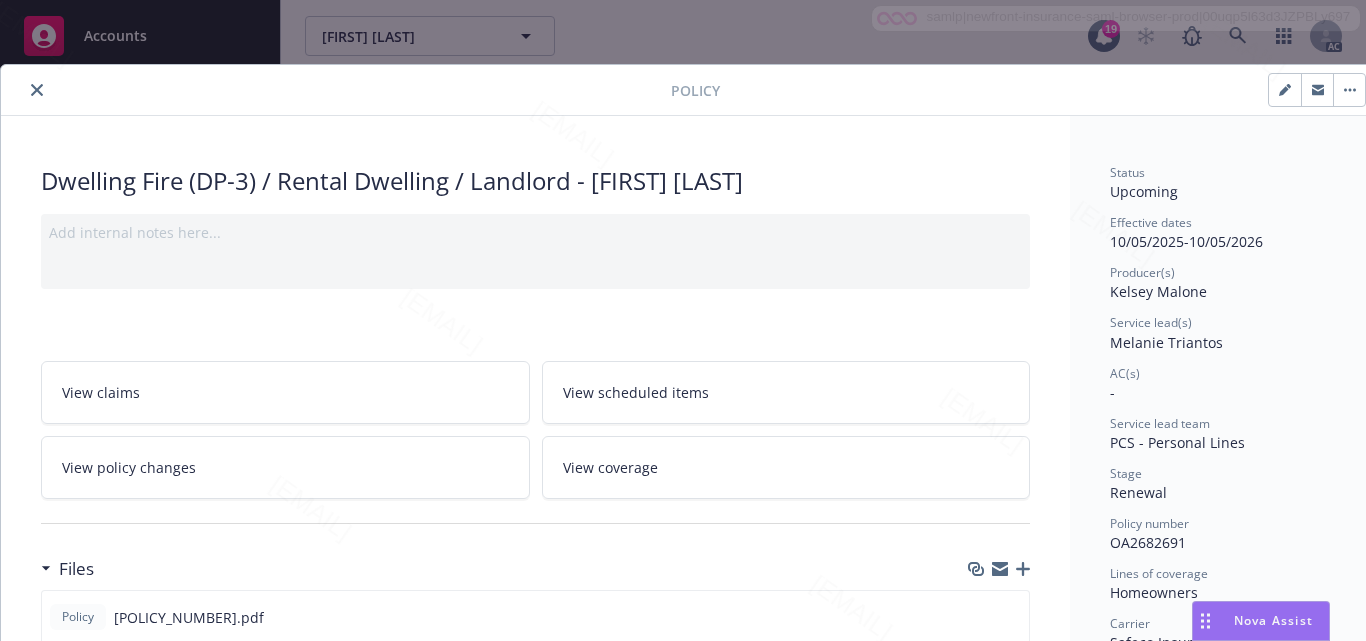 click on "View scheduled items" at bounding box center (786, 392) 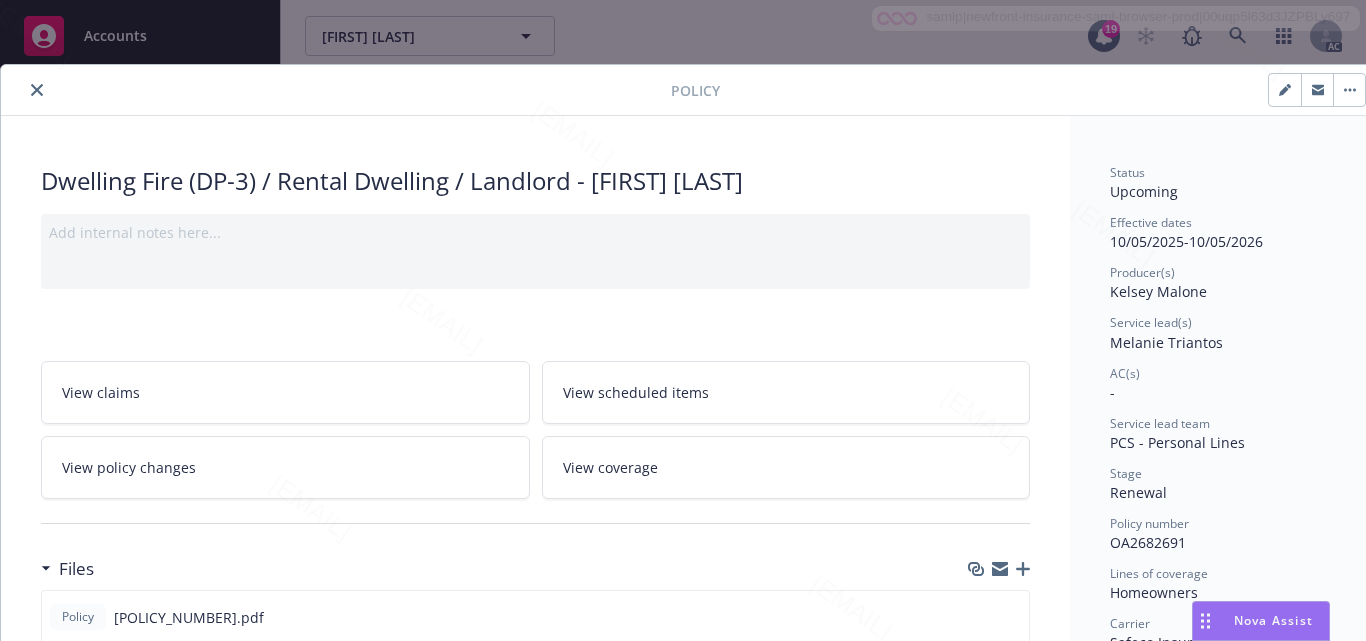 click on "View coverage" at bounding box center [610, 467] 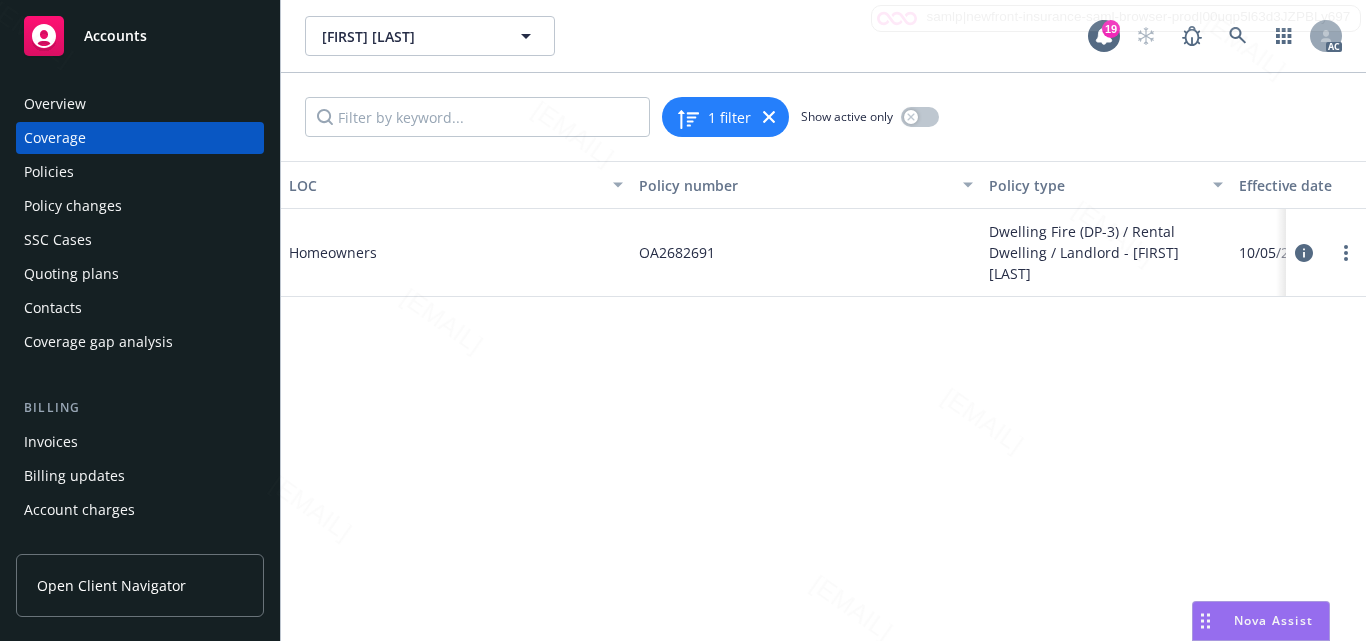 click 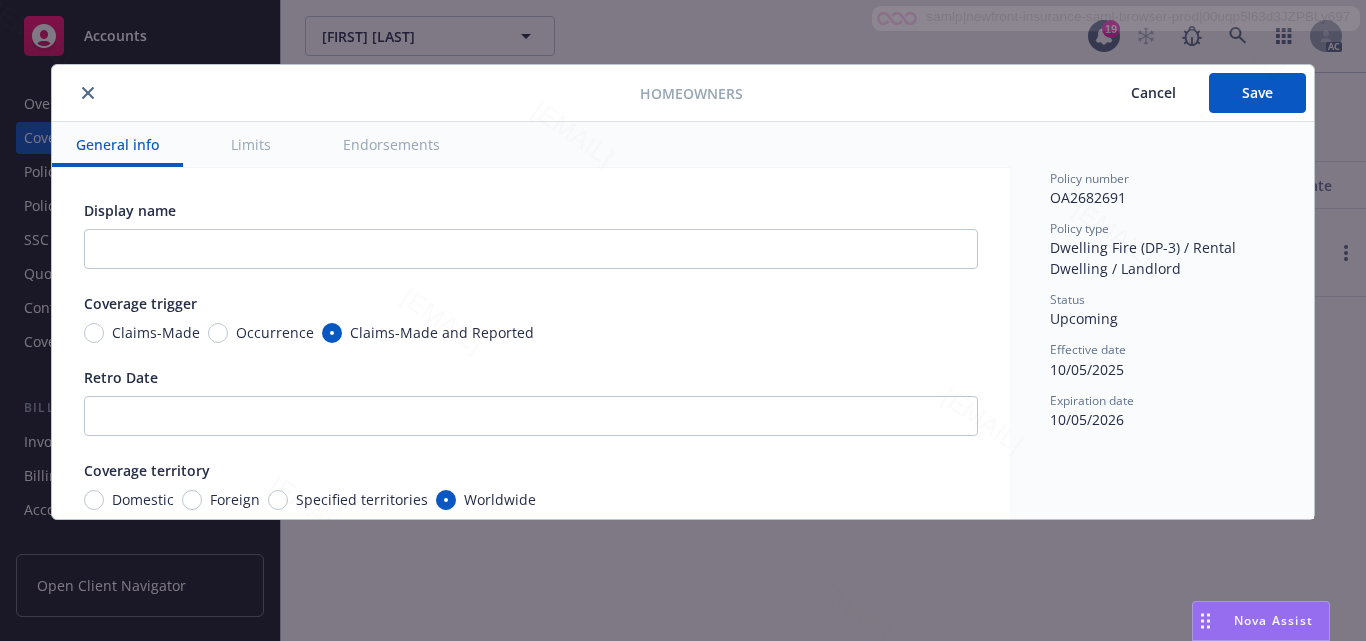 click on "Limits" at bounding box center (251, 144) 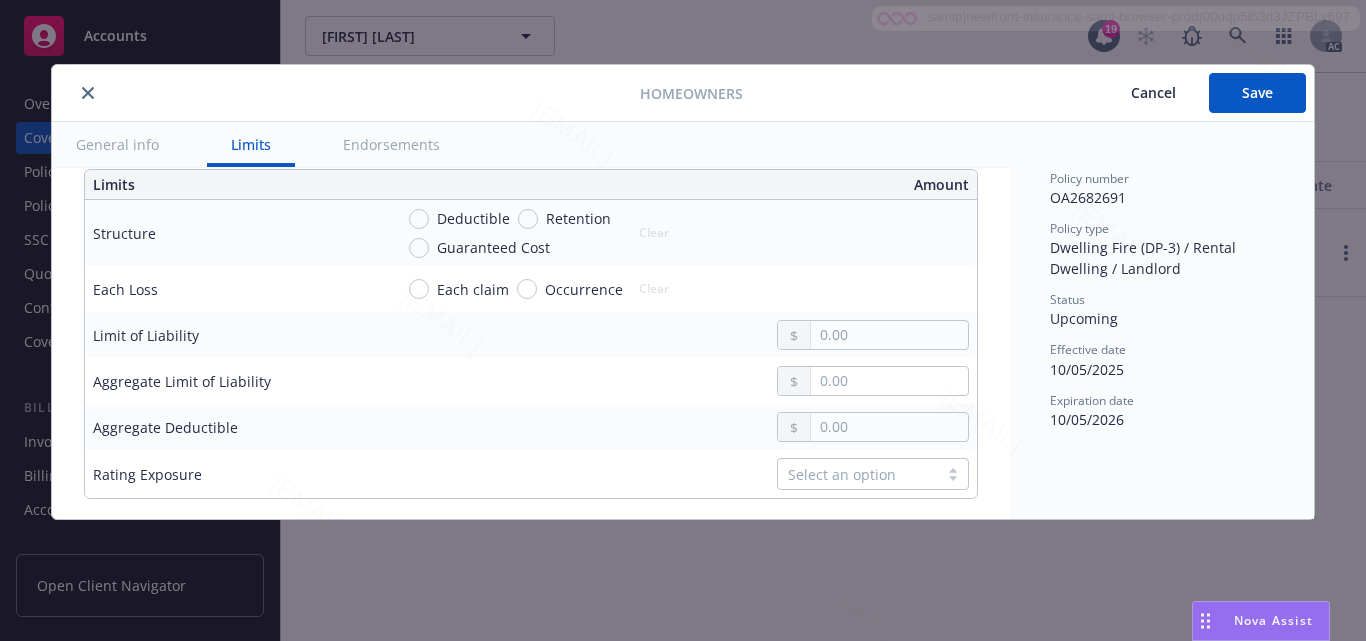 click on "Endorsements" at bounding box center (391, 144) 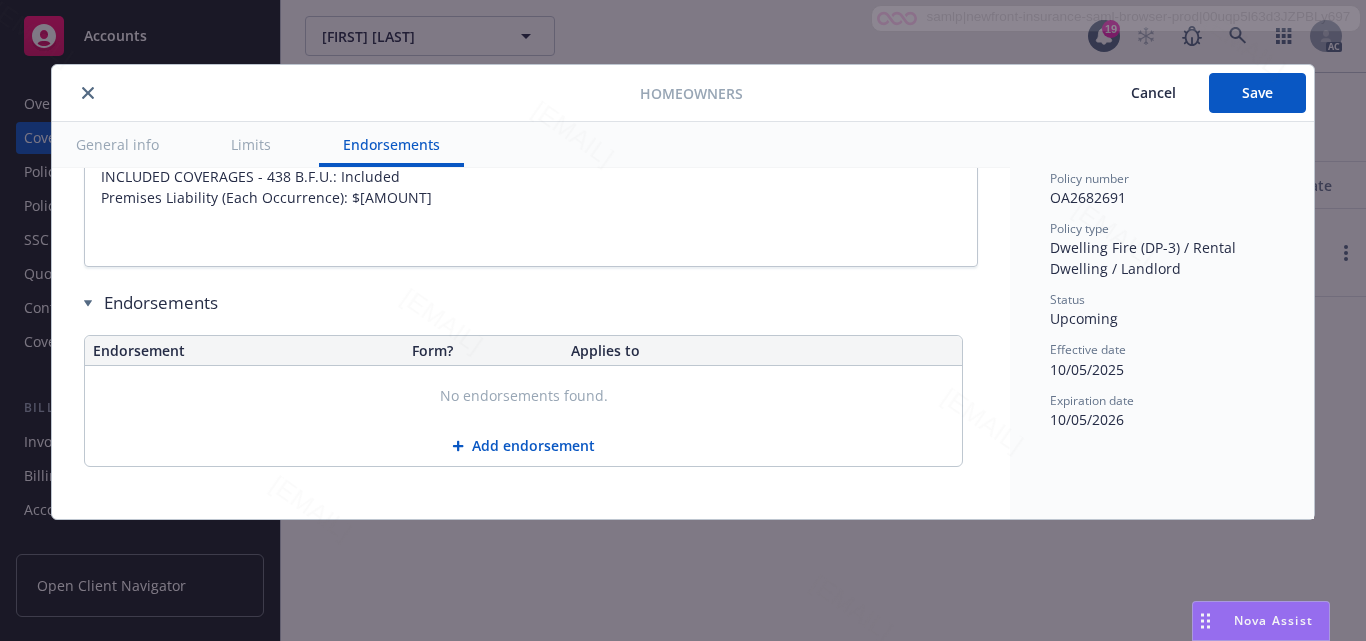 scroll, scrollTop: 1381, scrollLeft: 0, axis: vertical 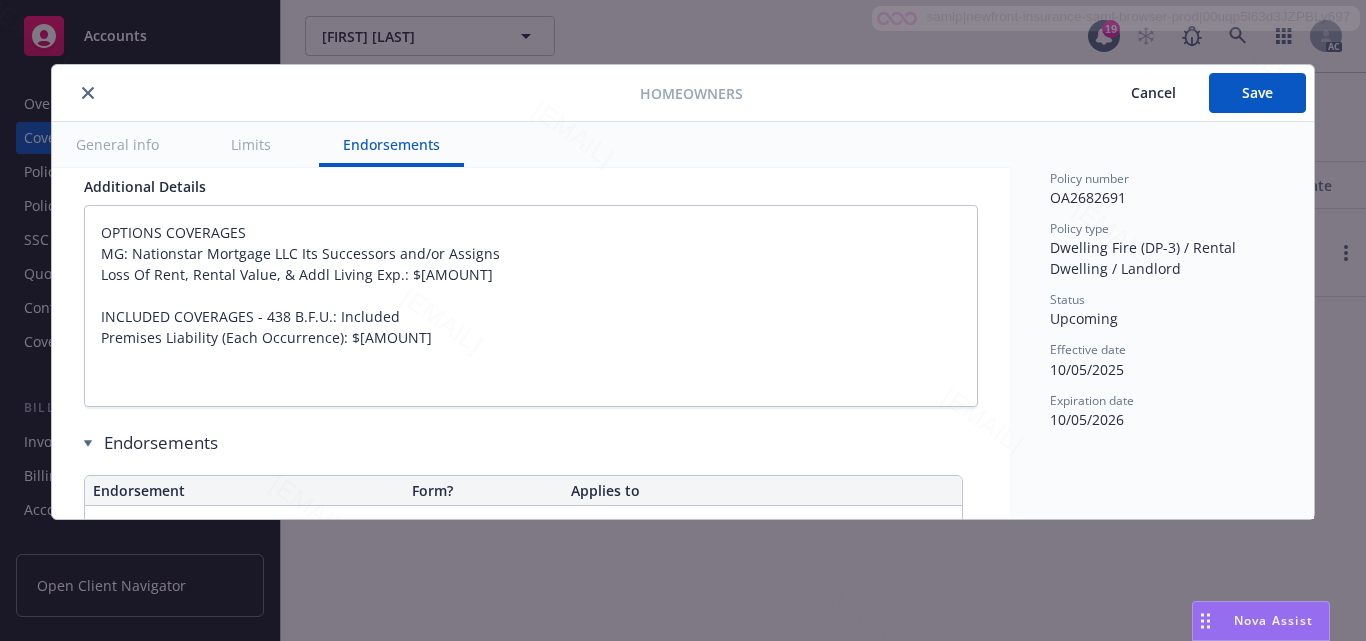 type on "x" 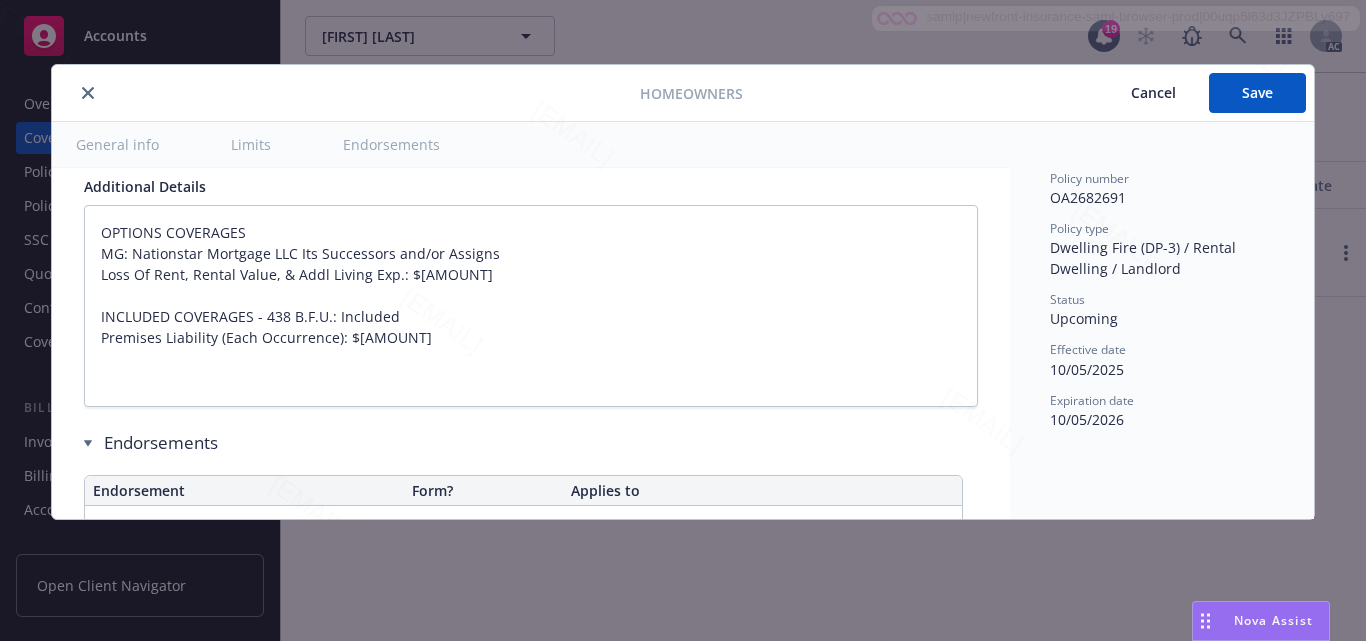 scroll, scrollTop: 1241, scrollLeft: 0, axis: vertical 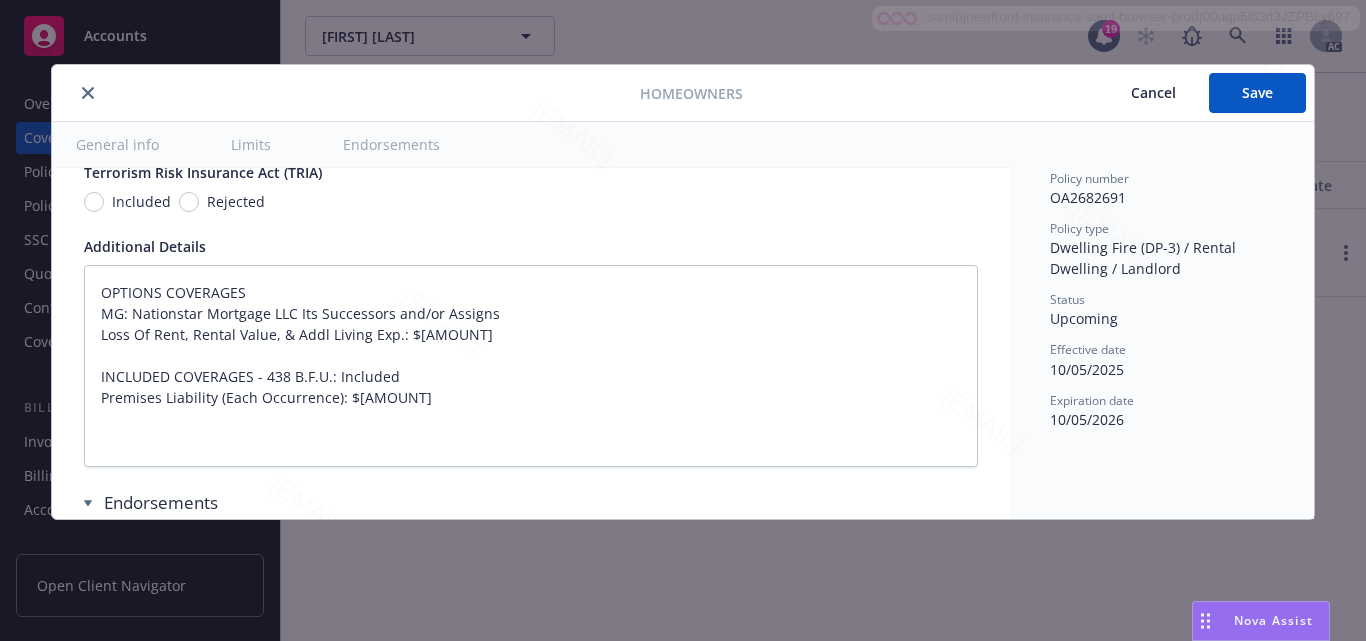 click on "Effective date [DATE]" at bounding box center [1162, 360] 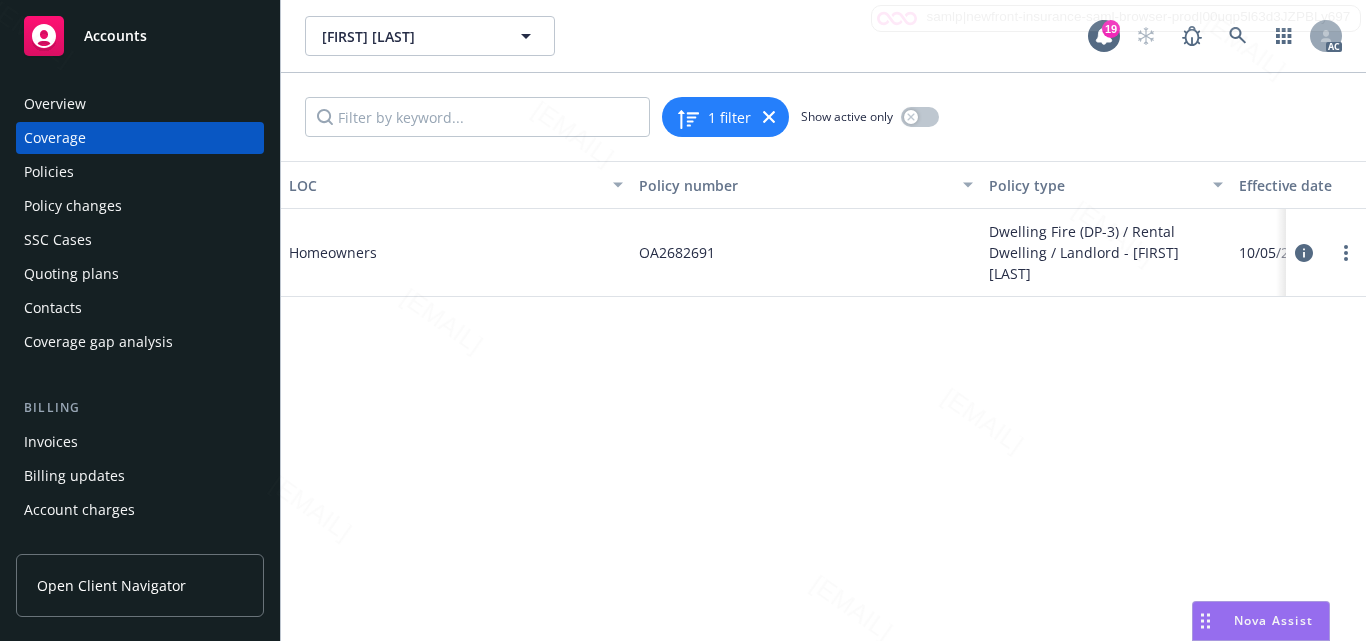 click on "LOC Policy number Policy type Effective date Expiration date Status Homeowners [POLICY_NUMBER] Dwelling Fire (DP-3) / Rental Dwelling / Landlord - [FIRST] [LAST] [DATE] [DATE] Upcoming" at bounding box center [823, 401] 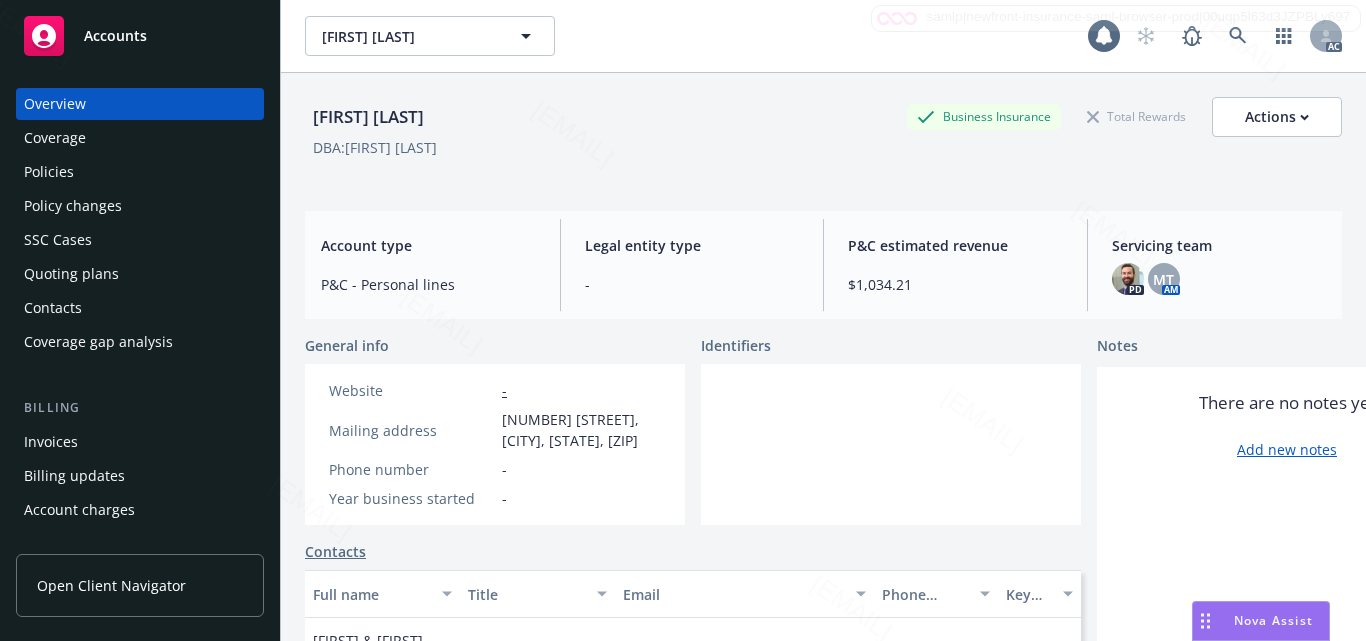 click on "Accounts" at bounding box center (115, 36) 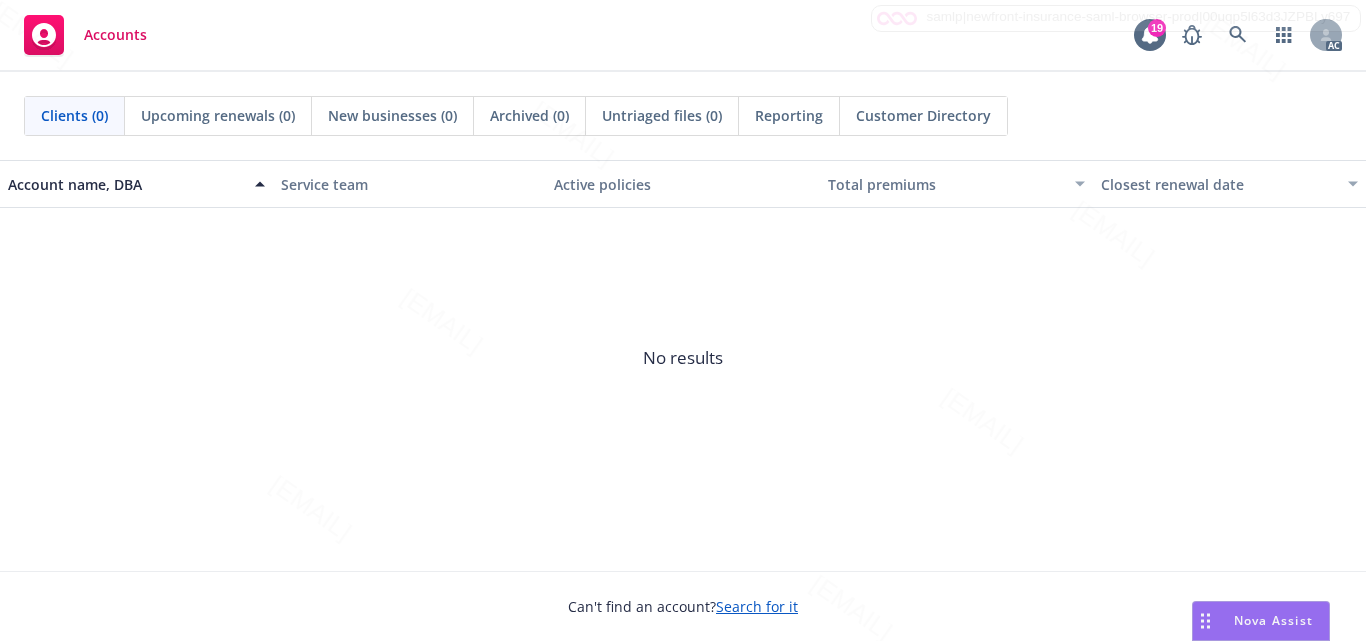 click on "No results" at bounding box center (683, 358) 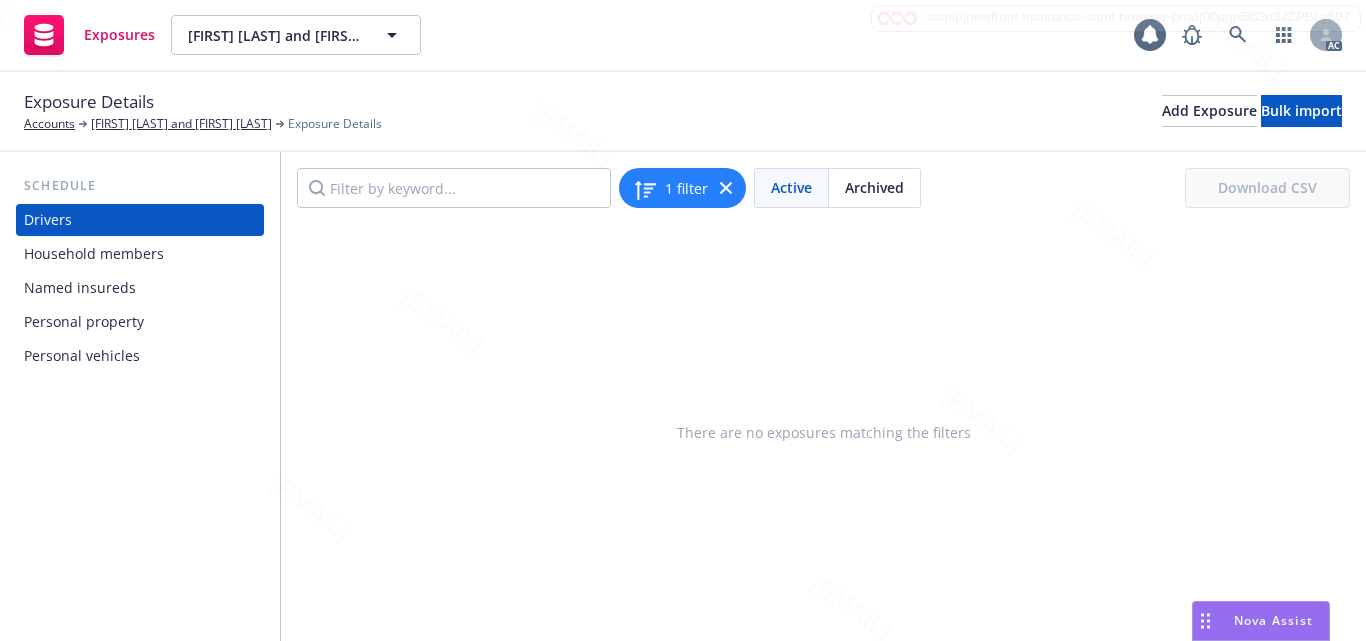 scroll, scrollTop: 0, scrollLeft: 0, axis: both 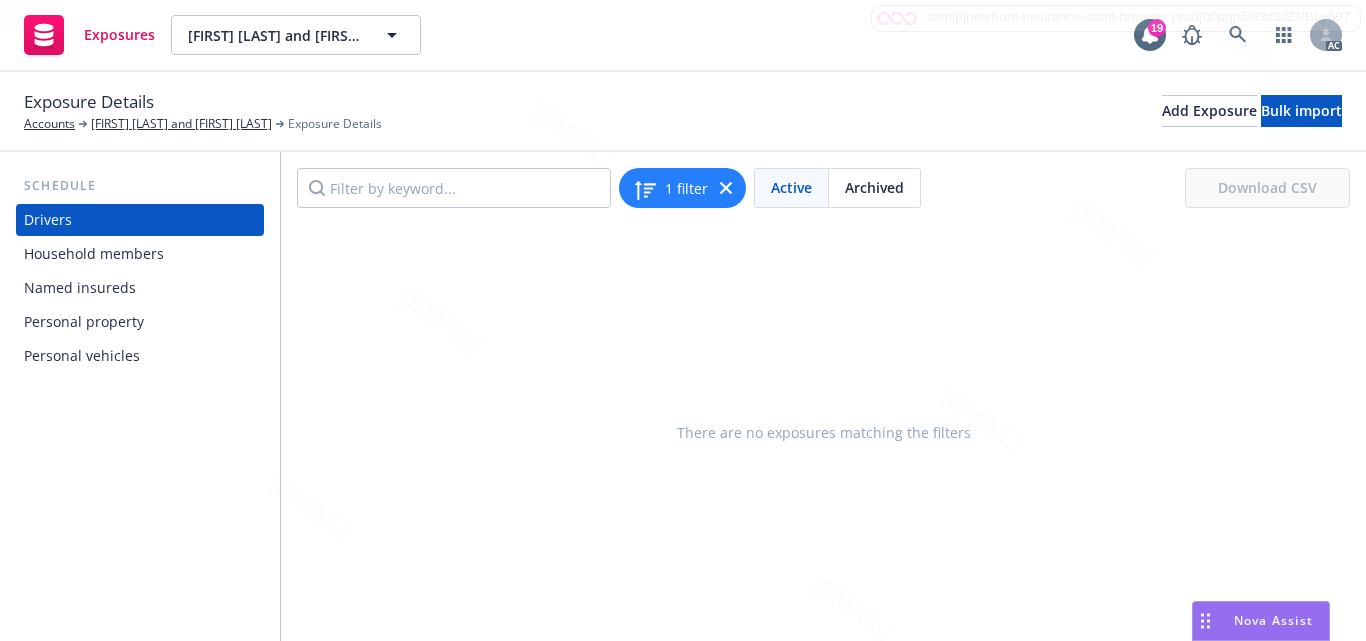 click on "Household members" at bounding box center [94, 254] 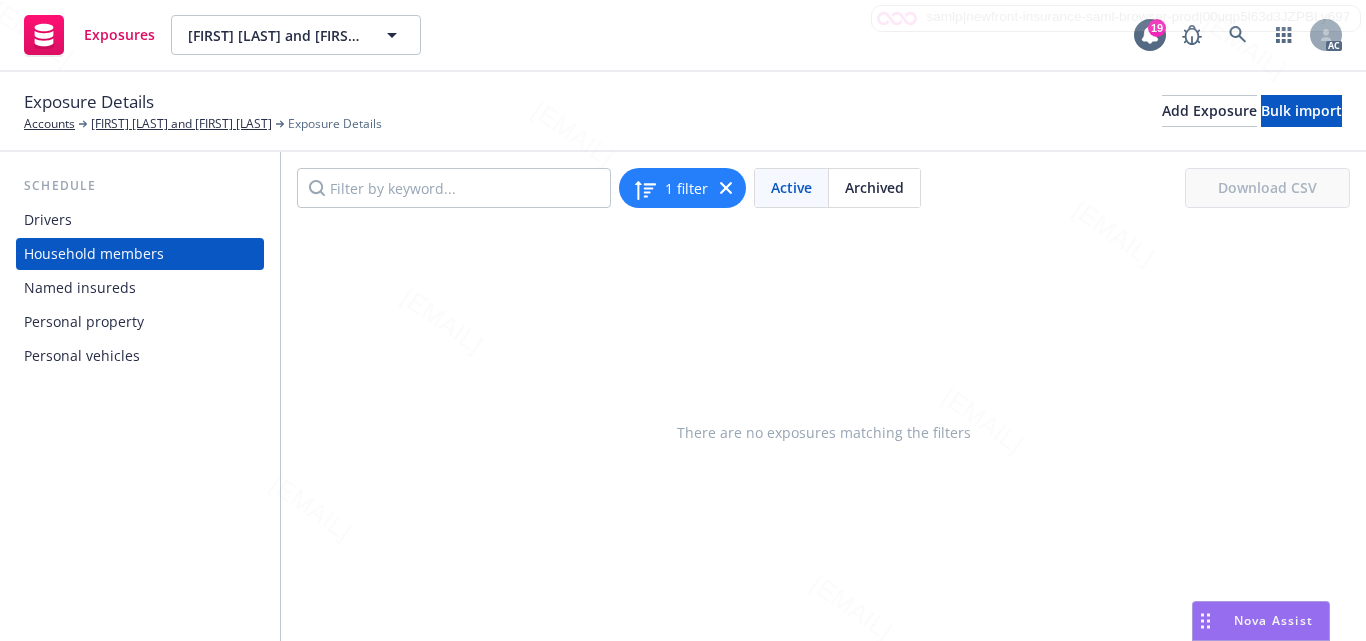 click on "Named insureds" at bounding box center (80, 288) 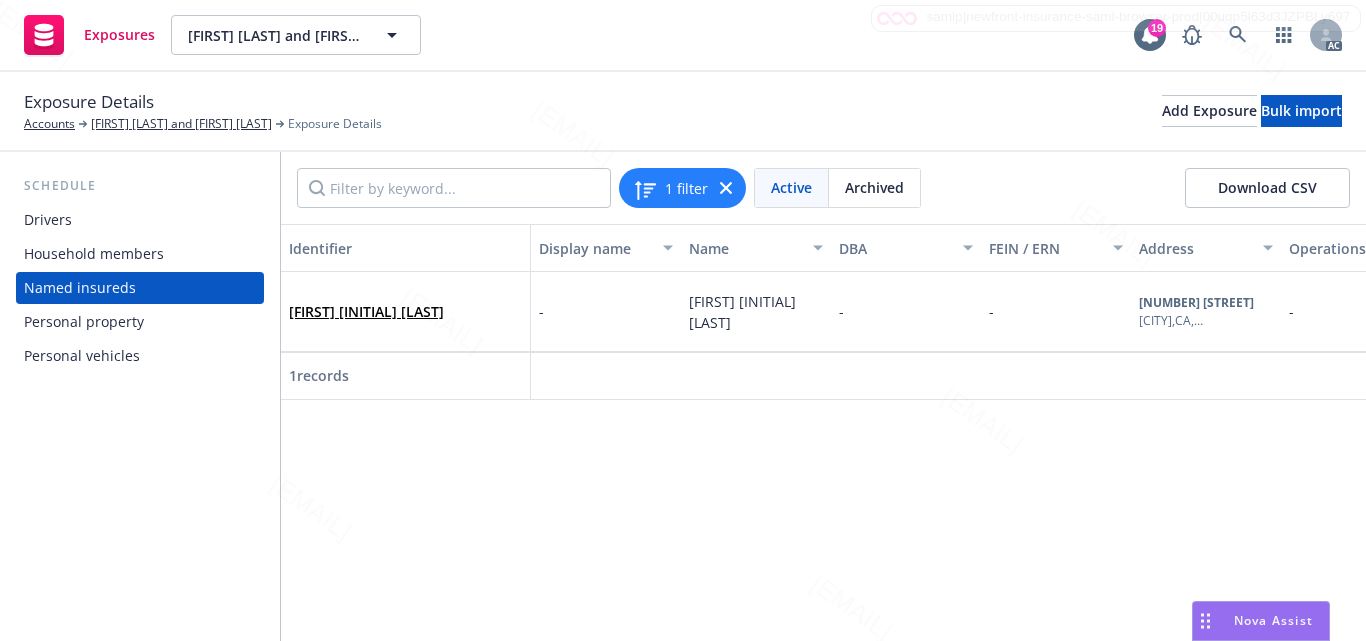 click on "Personal property" at bounding box center [84, 322] 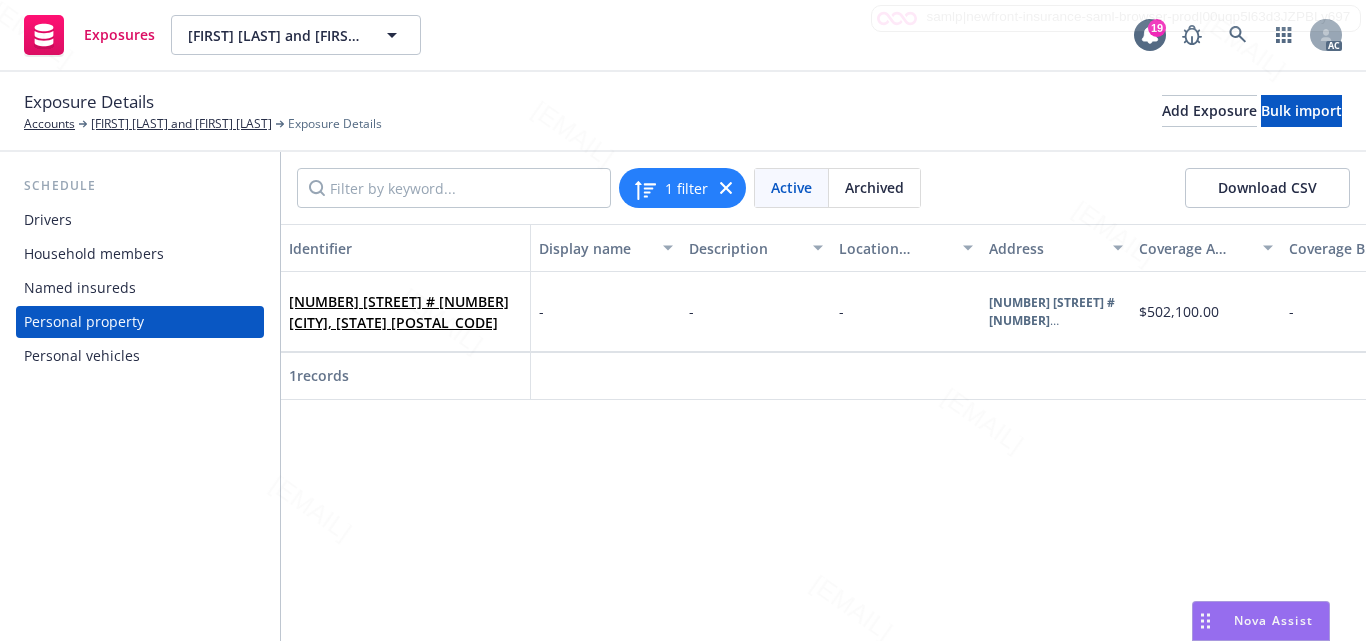 click on "Personal vehicles" at bounding box center (82, 356) 